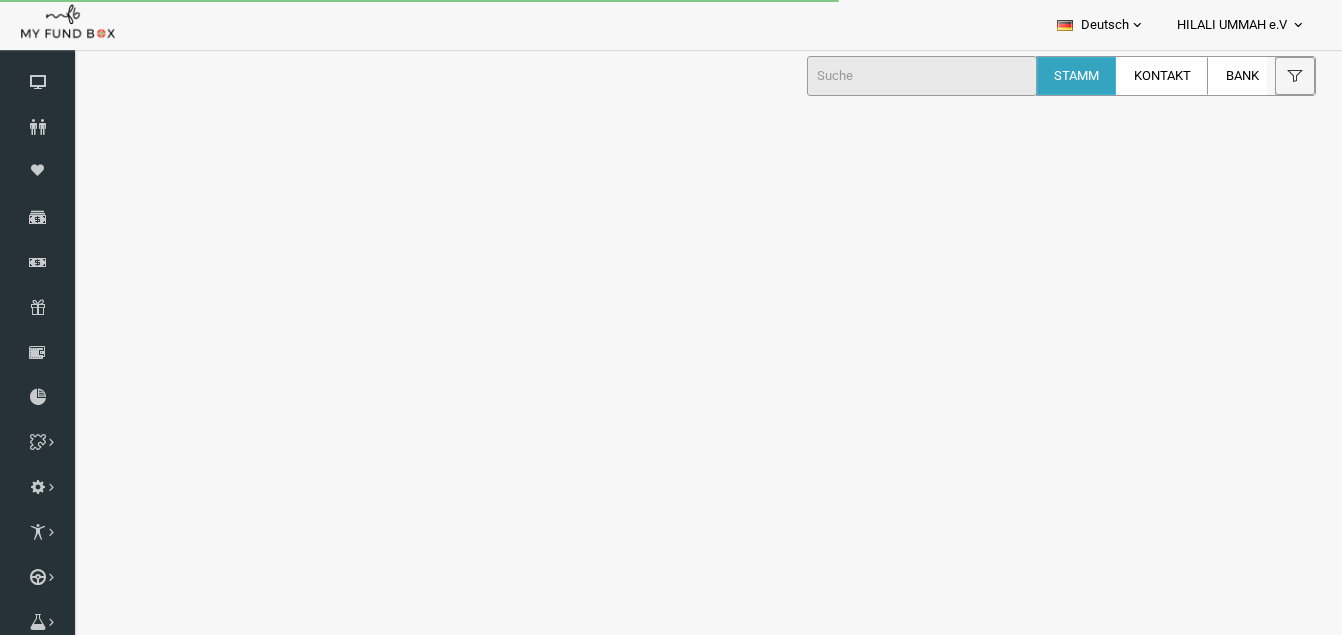 scroll, scrollTop: 0, scrollLeft: 0, axis: both 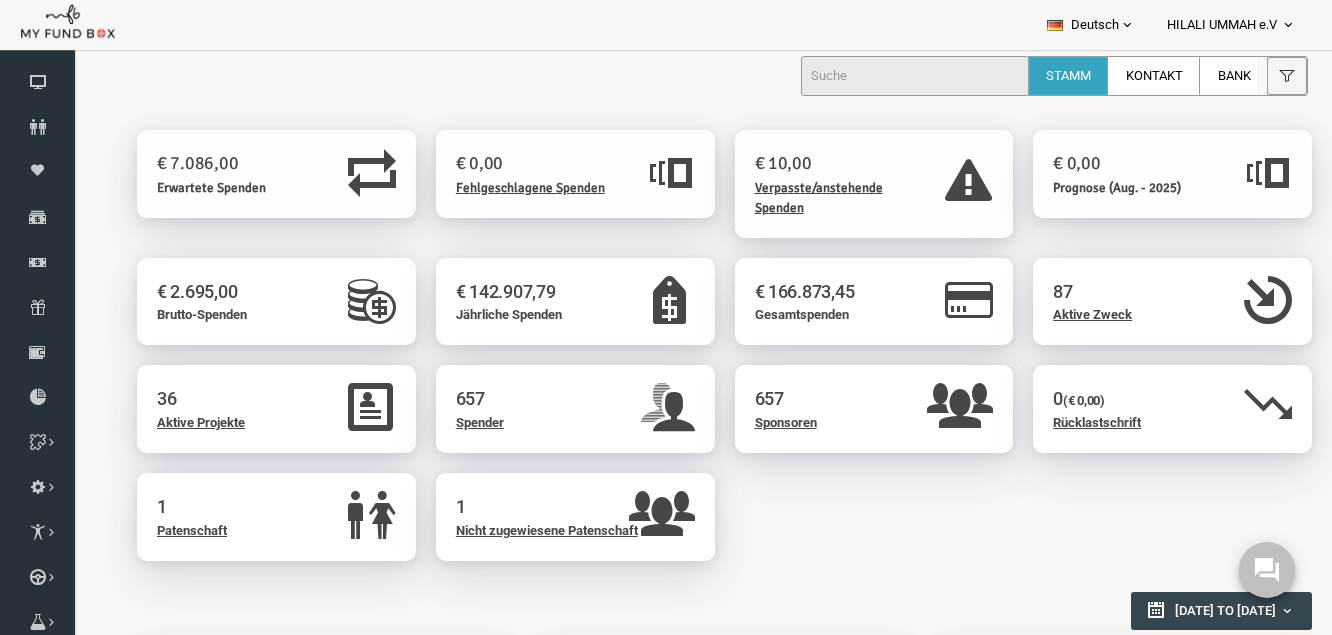 click on "Deutsch" at bounding box center (1091, 25) 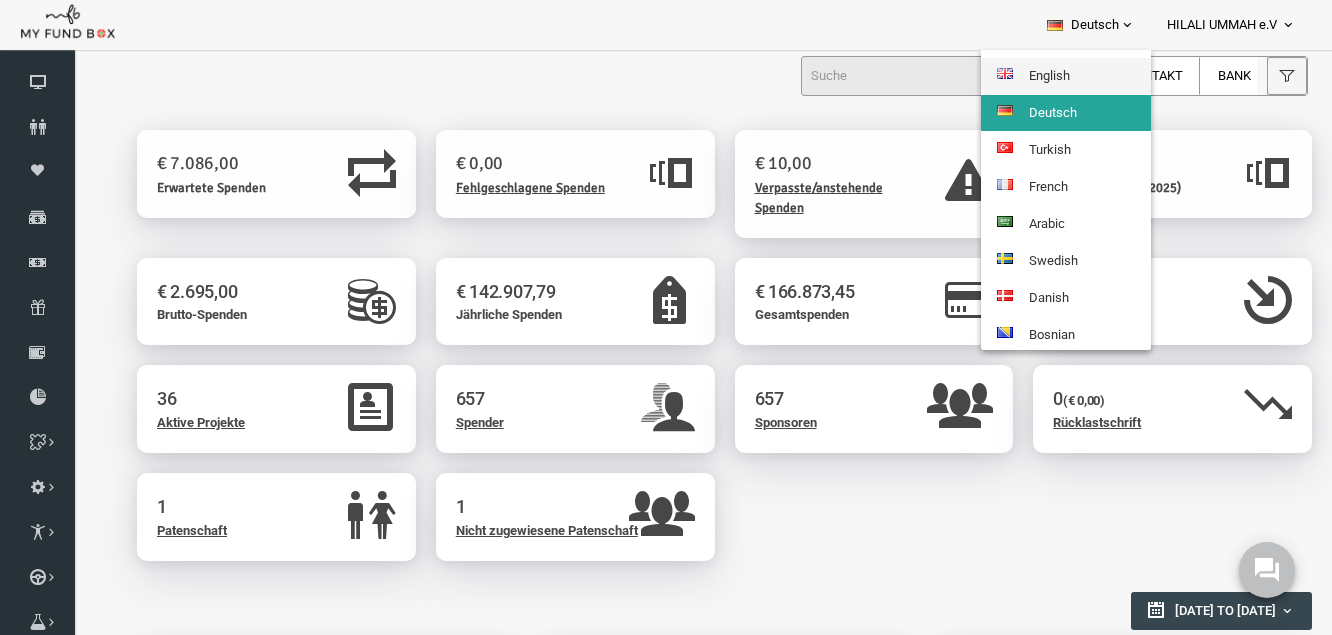 click on "English" at bounding box center (1066, 76) 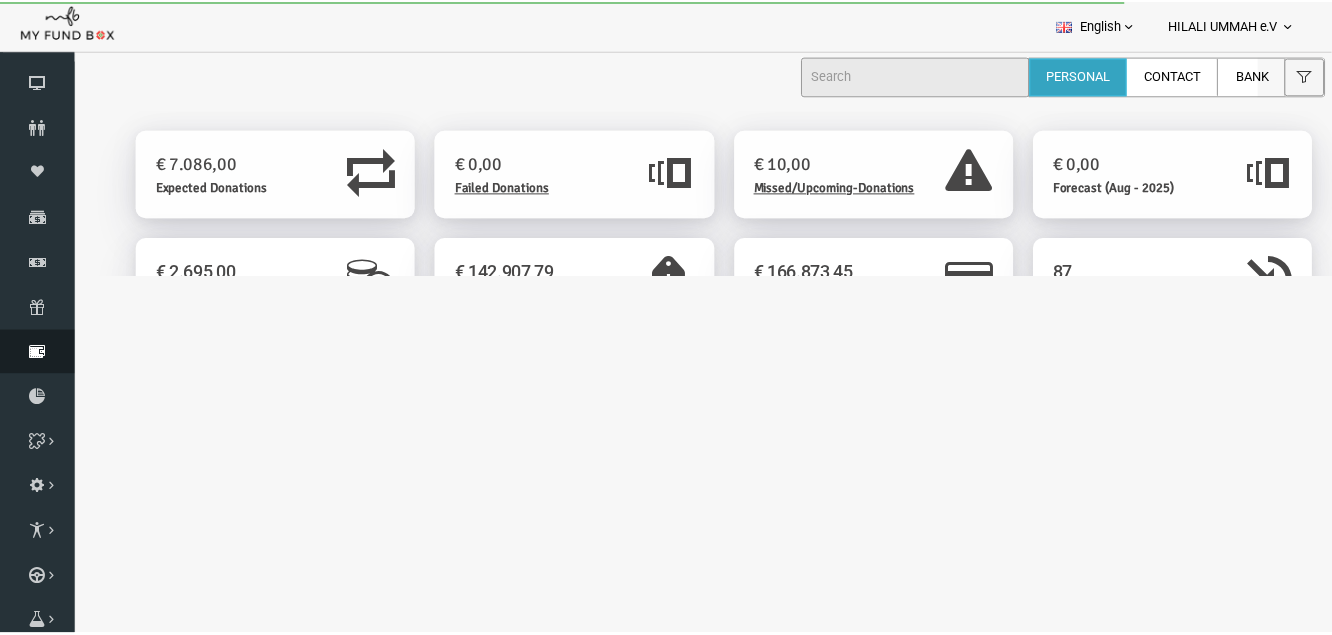 scroll, scrollTop: 0, scrollLeft: 0, axis: both 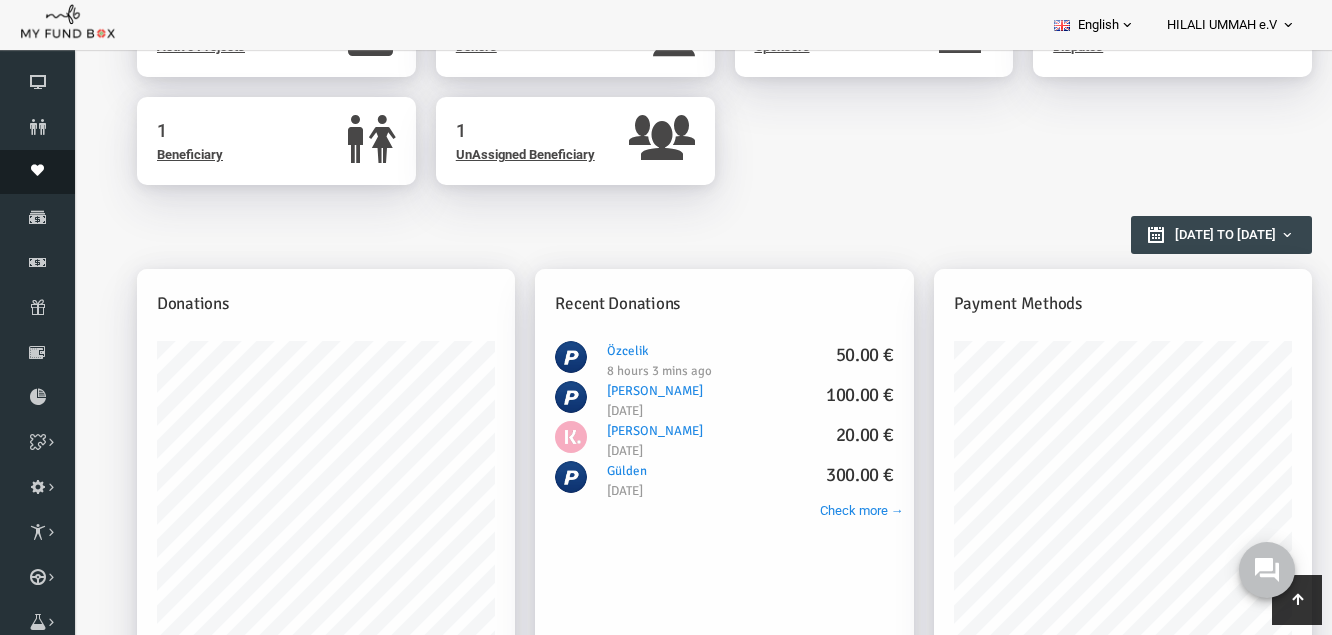 click on "Moneypool" at bounding box center (37, 172) 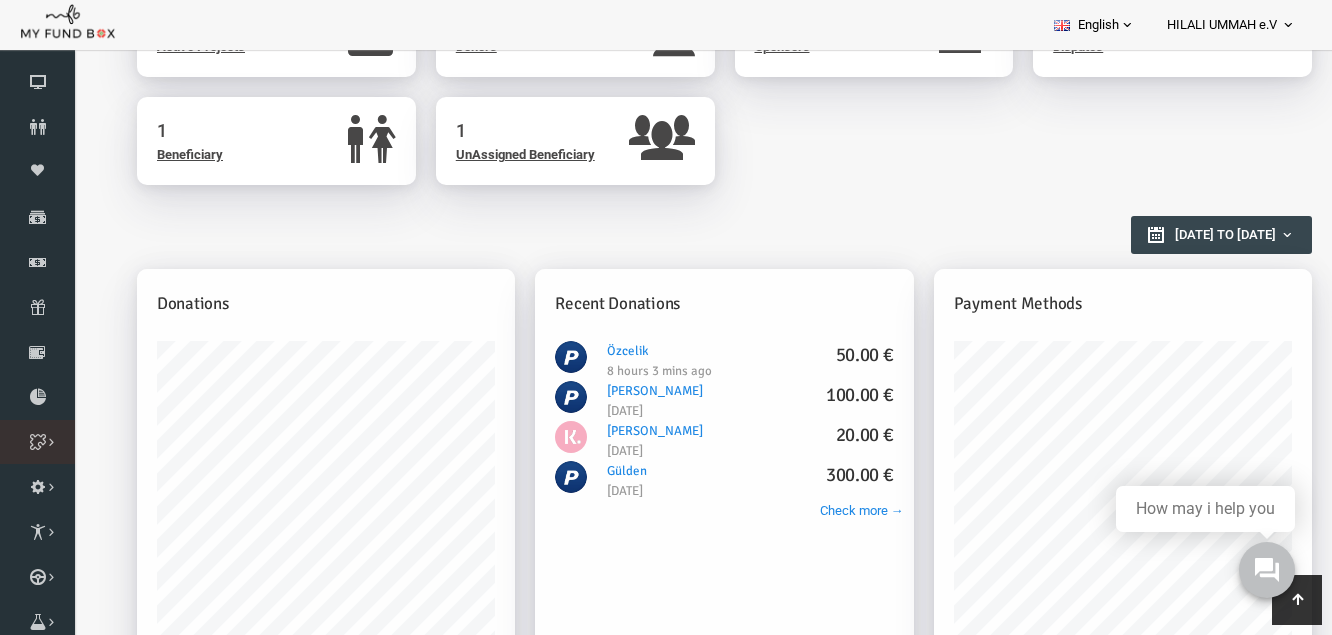 click on "Cause List" at bounding box center (0, 0) 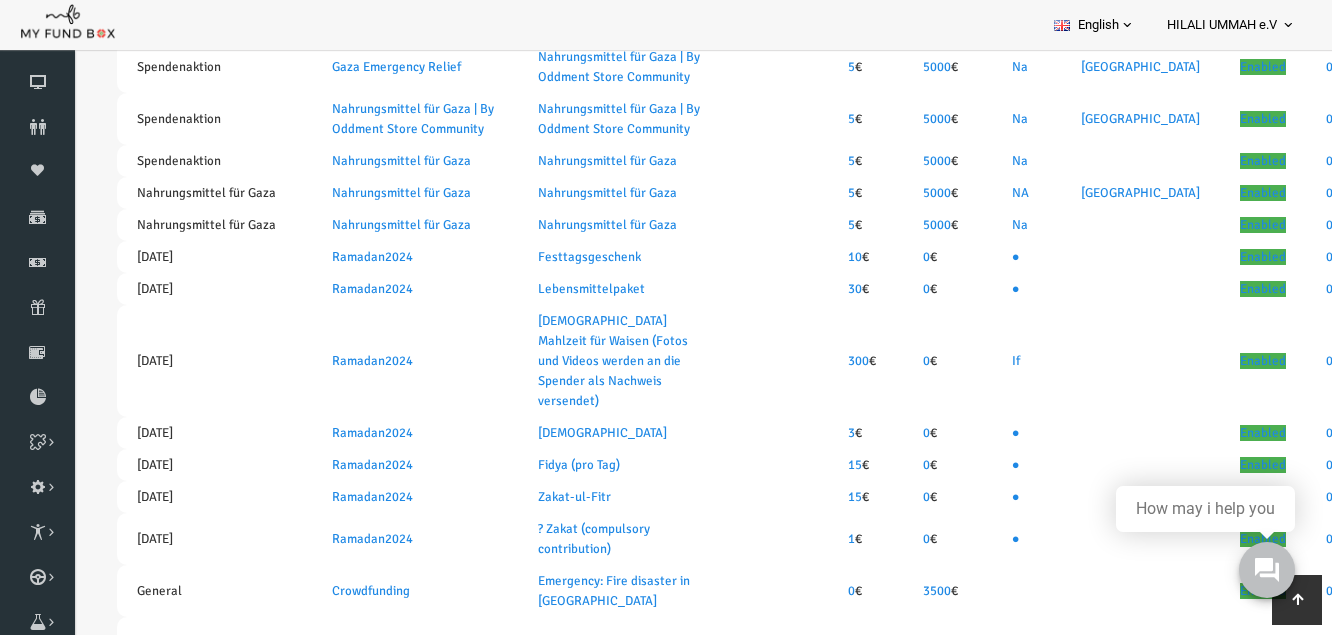 scroll, scrollTop: 187, scrollLeft: 0, axis: vertical 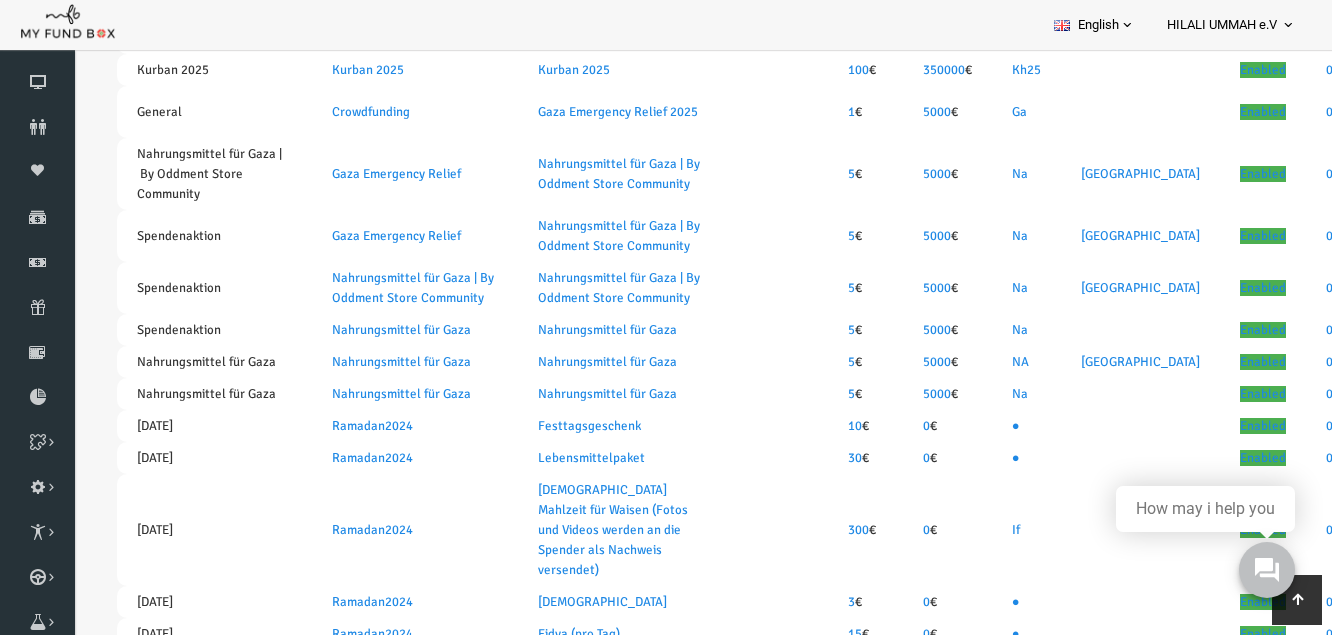 select on "100" 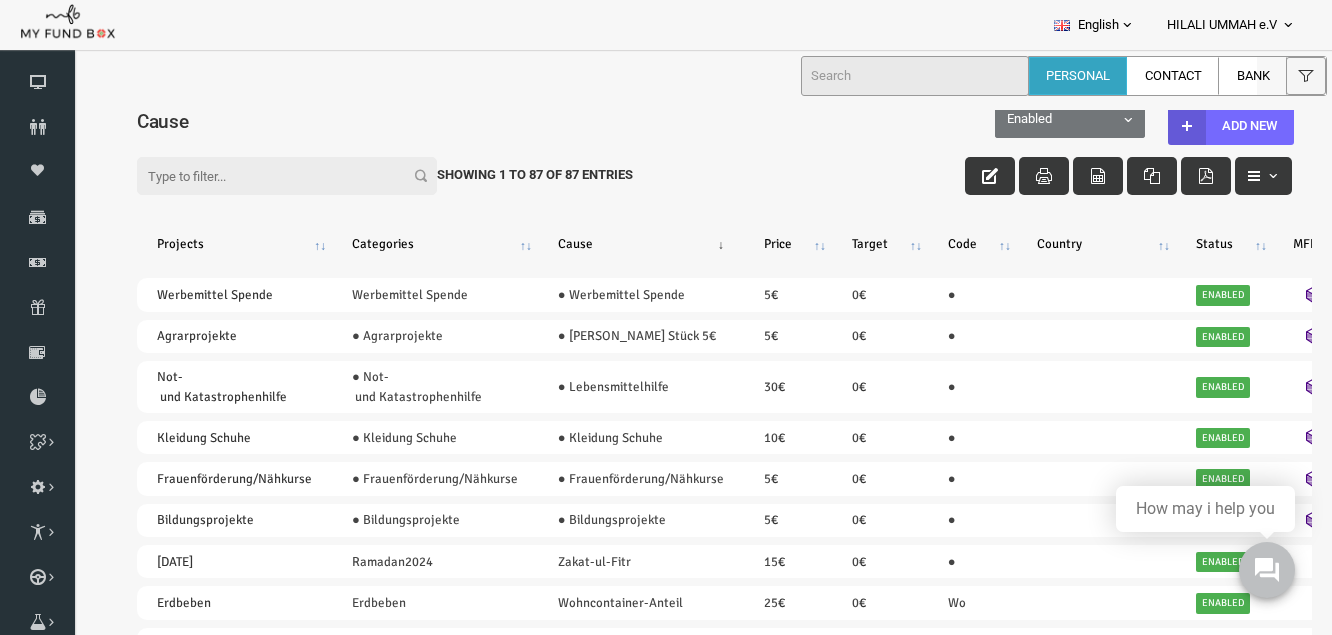 scroll, scrollTop: 0, scrollLeft: 0, axis: both 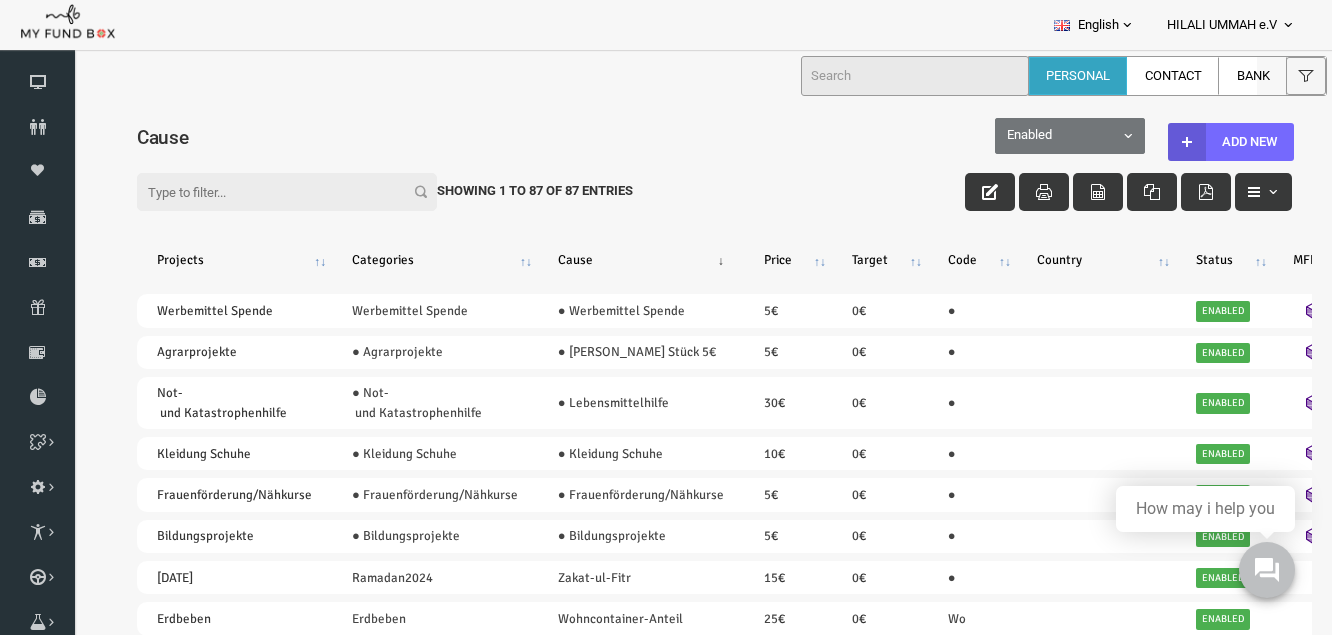 click on "Filter:" at bounding box center [261, 192] 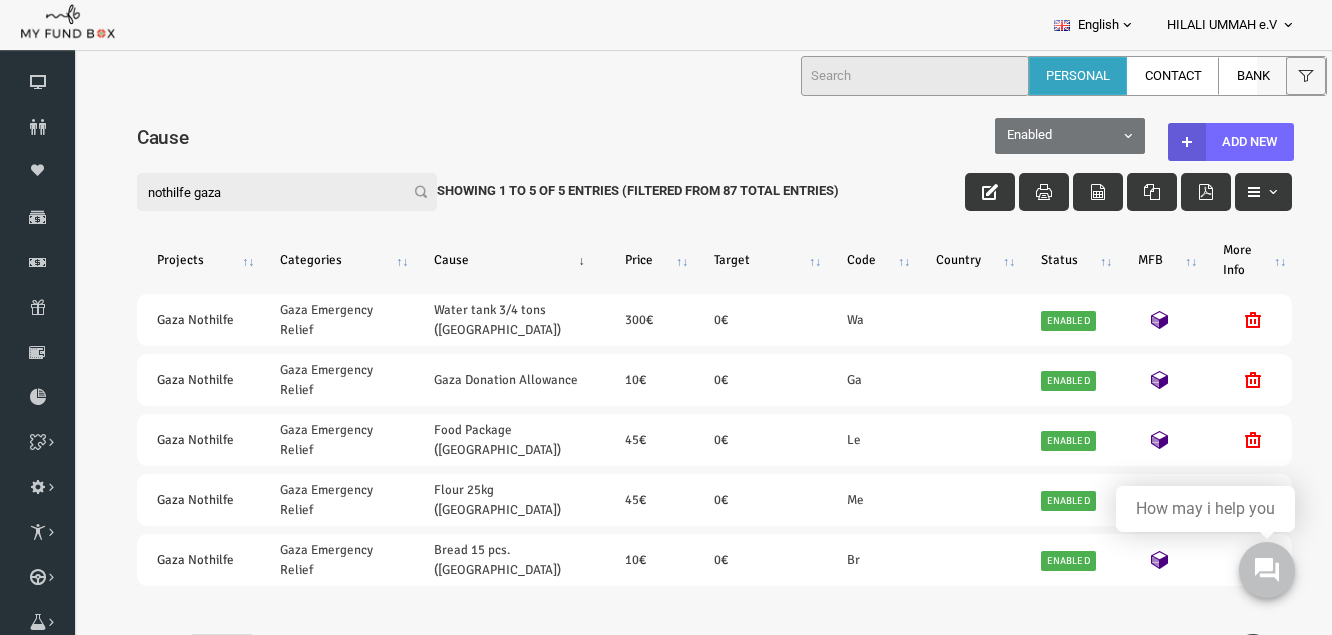 drag, startPoint x: 163, startPoint y: 192, endPoint x: 167, endPoint y: 300, distance: 108.07405 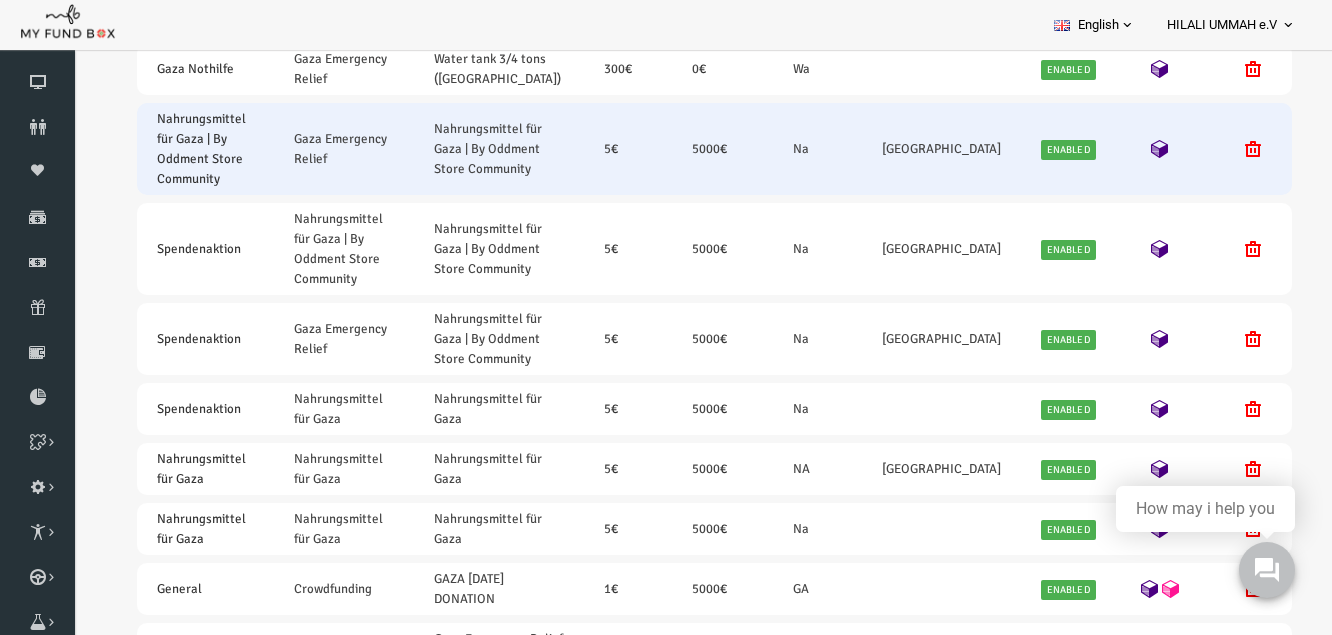scroll, scrollTop: 0, scrollLeft: 0, axis: both 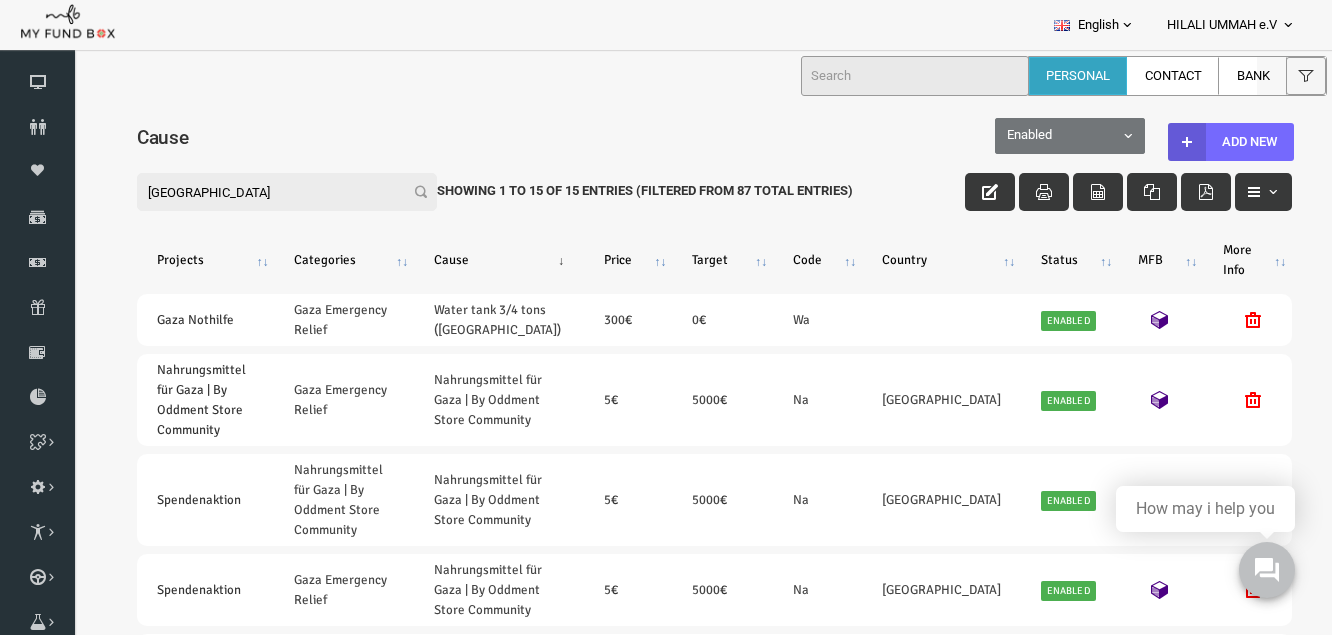 type on "gaza" 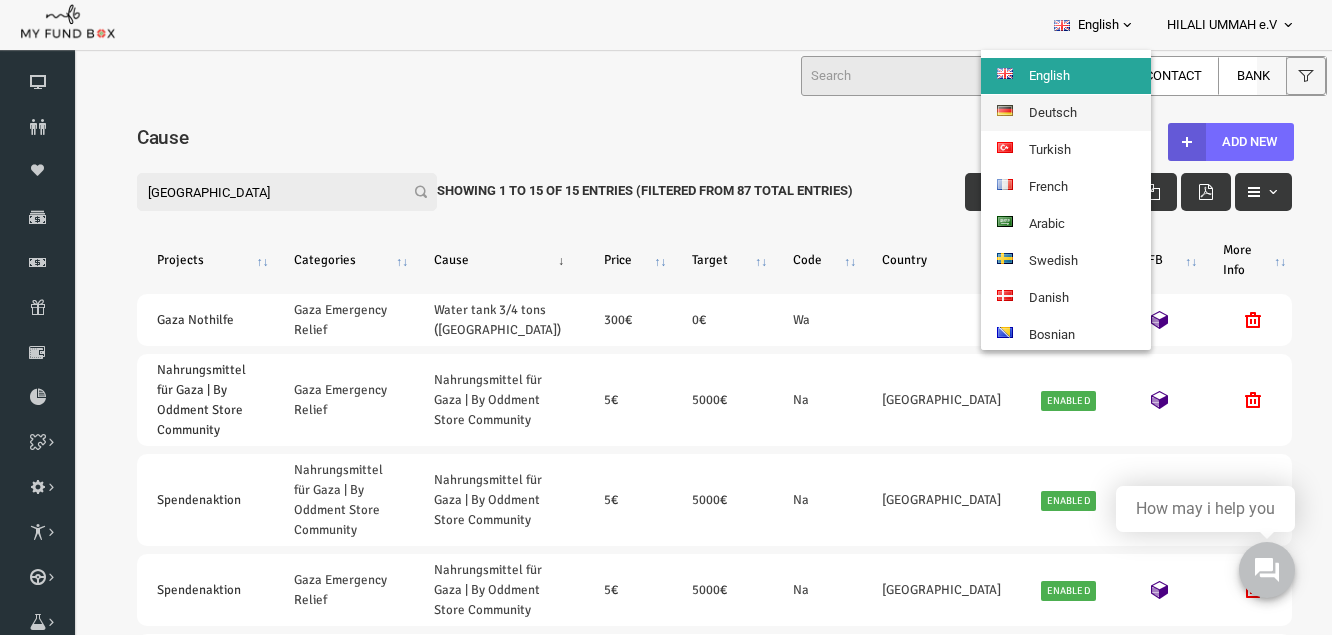 click on "Deutsch" at bounding box center (1066, 113) 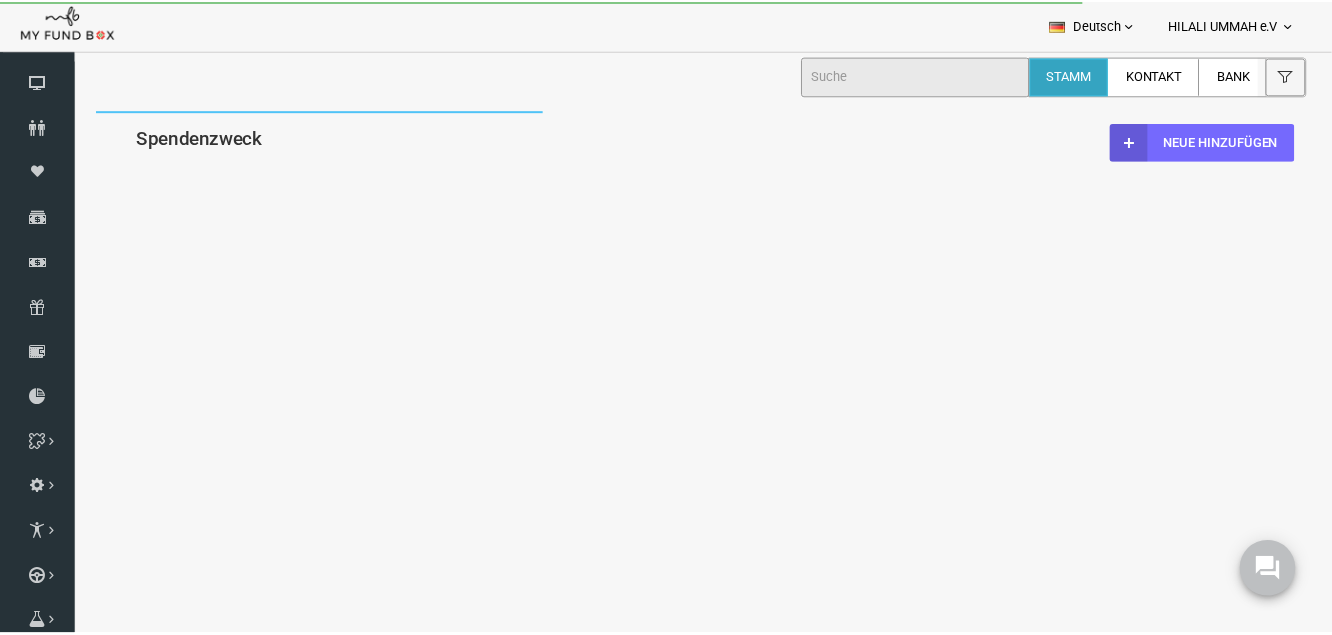 scroll, scrollTop: 0, scrollLeft: 0, axis: both 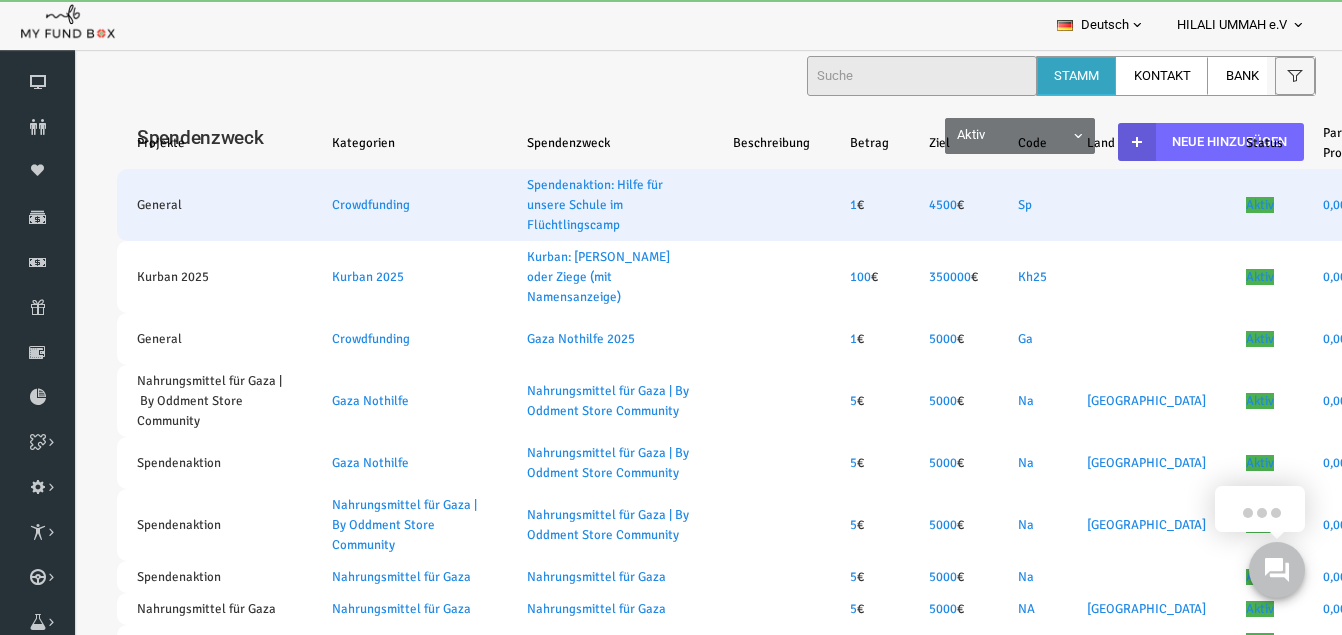 select on "100" 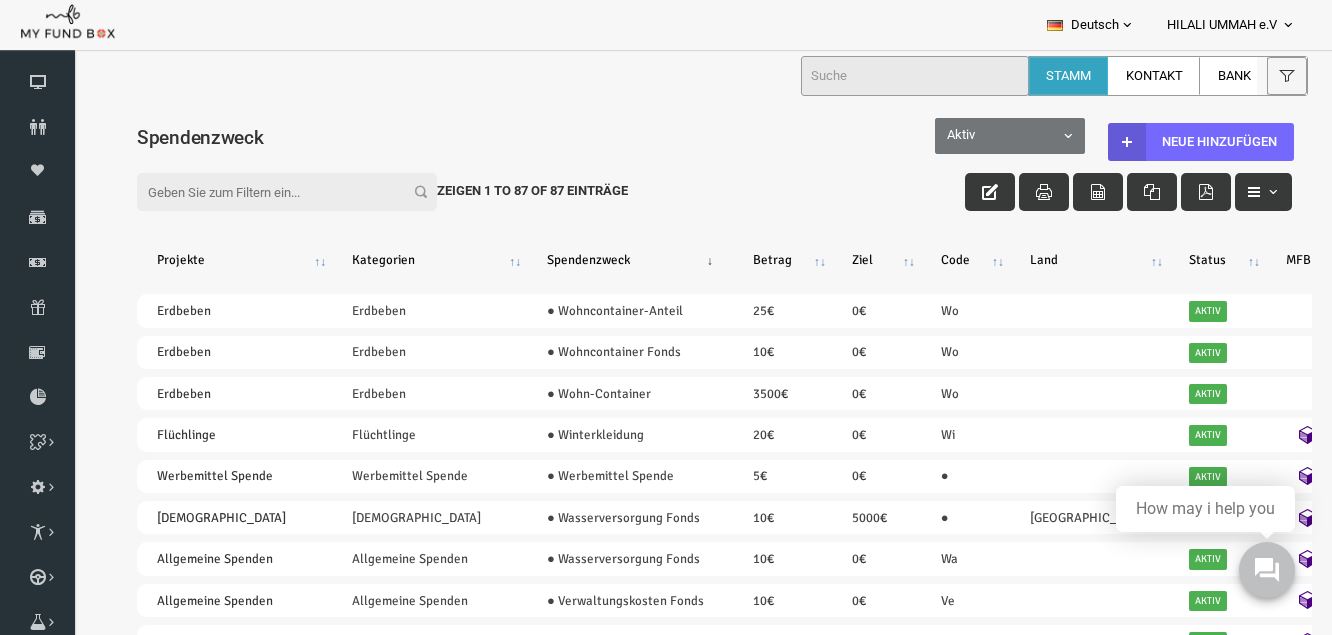 click on "Filter:" at bounding box center (261, 192) 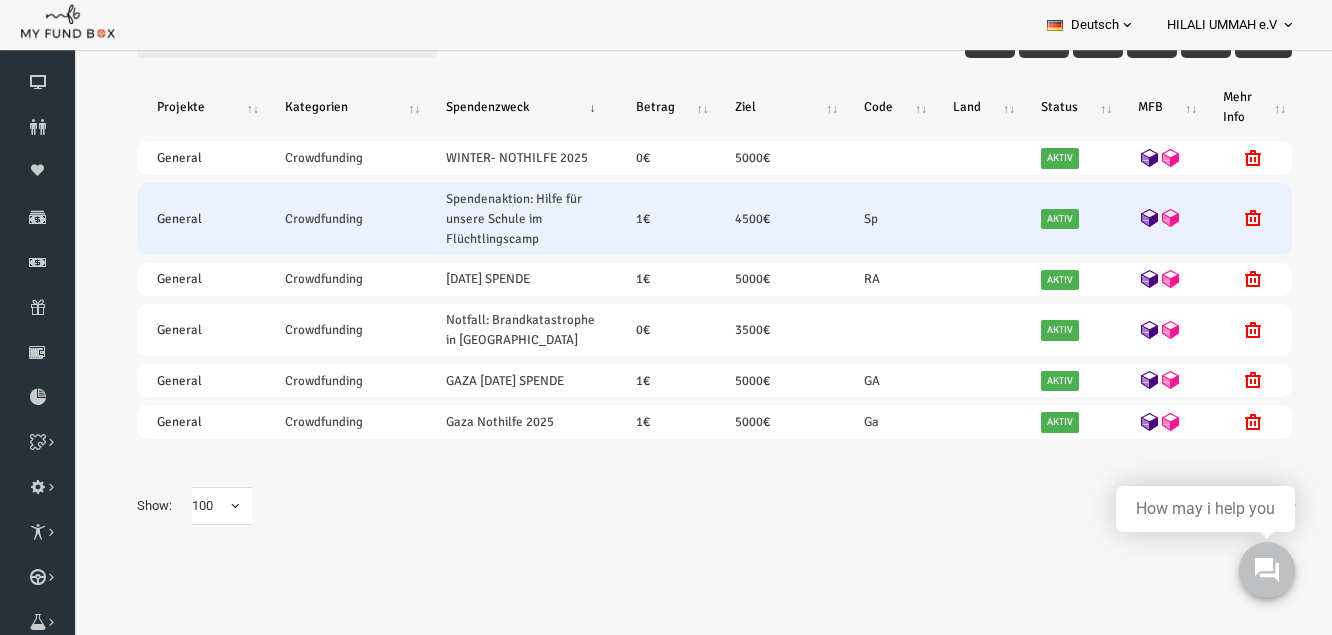 scroll, scrollTop: 154, scrollLeft: 0, axis: vertical 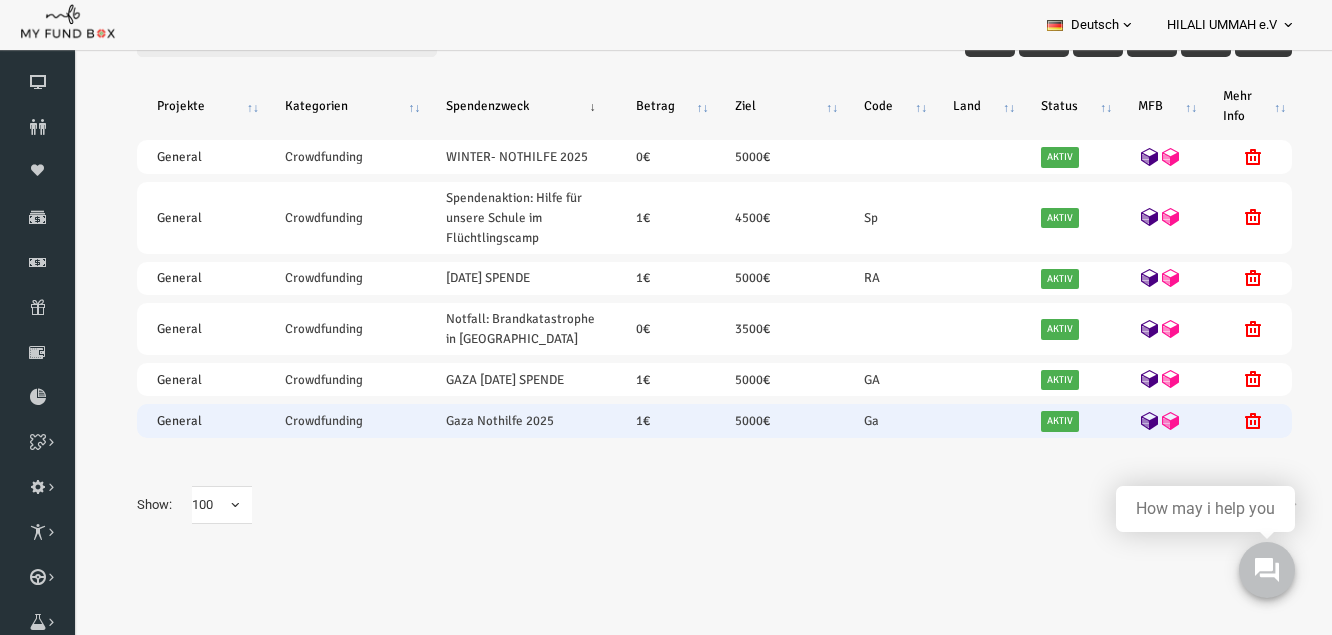 type on "crow" 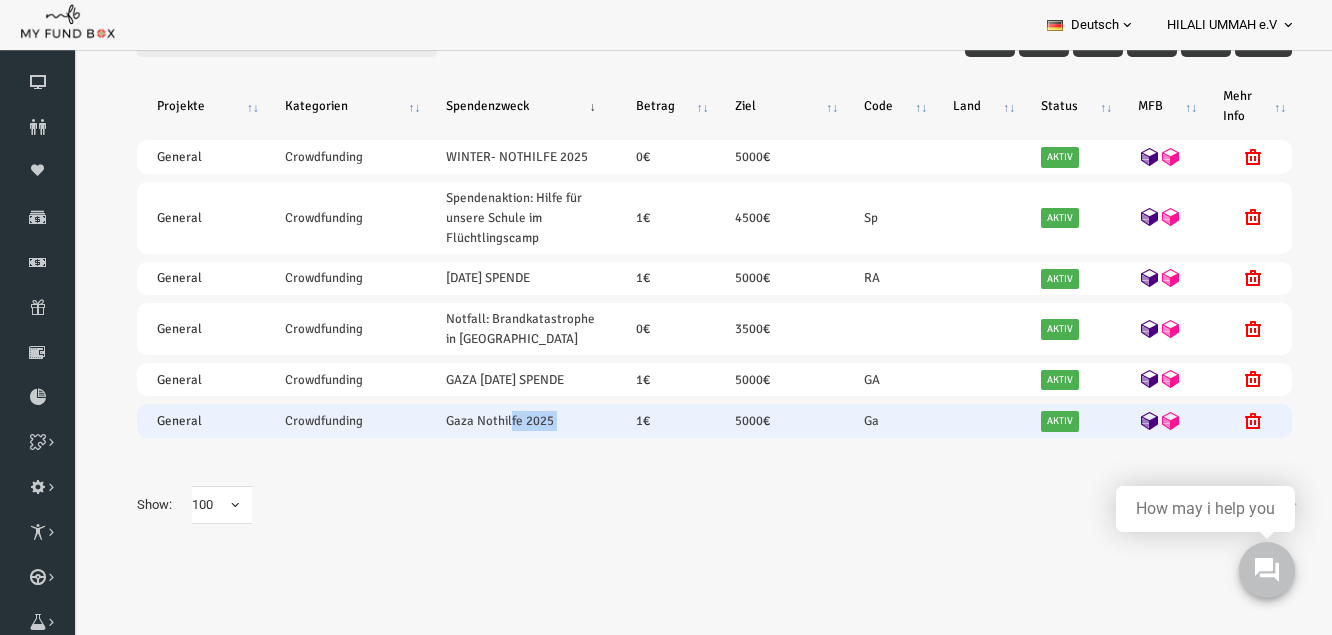 click on "Gaza Nothilfe 2025" at bounding box center [494, 420] 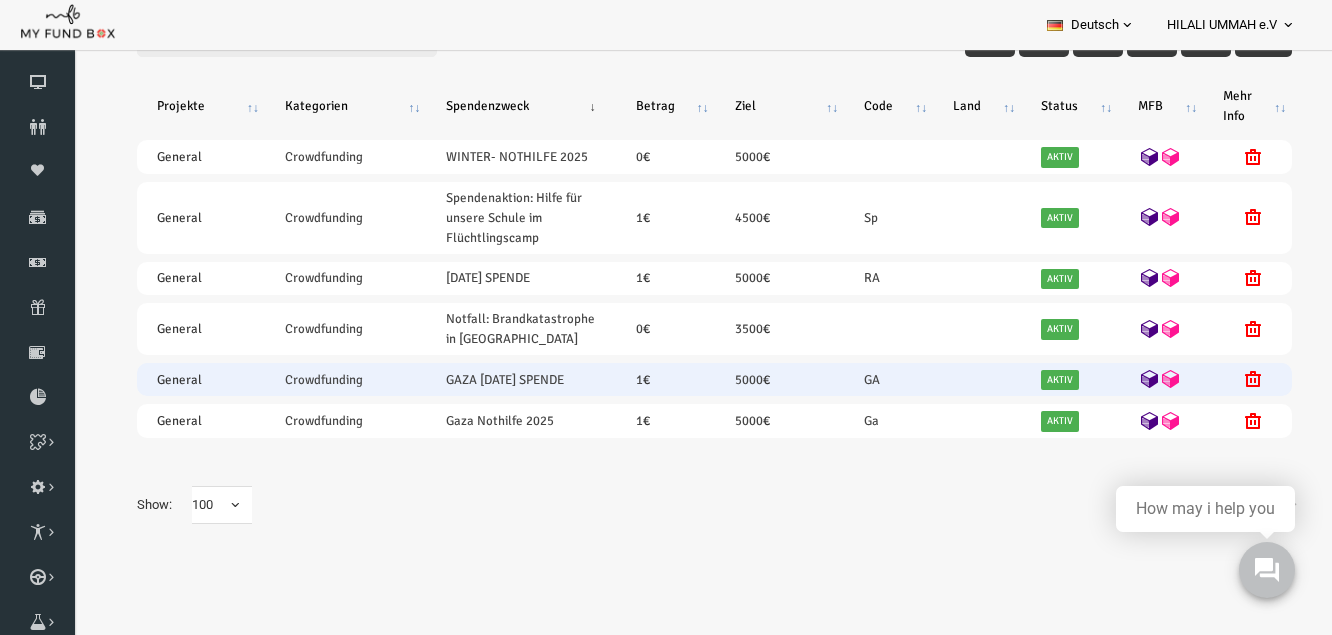 drag, startPoint x: 501, startPoint y: 454, endPoint x: 443, endPoint y: 392, distance: 84.89994 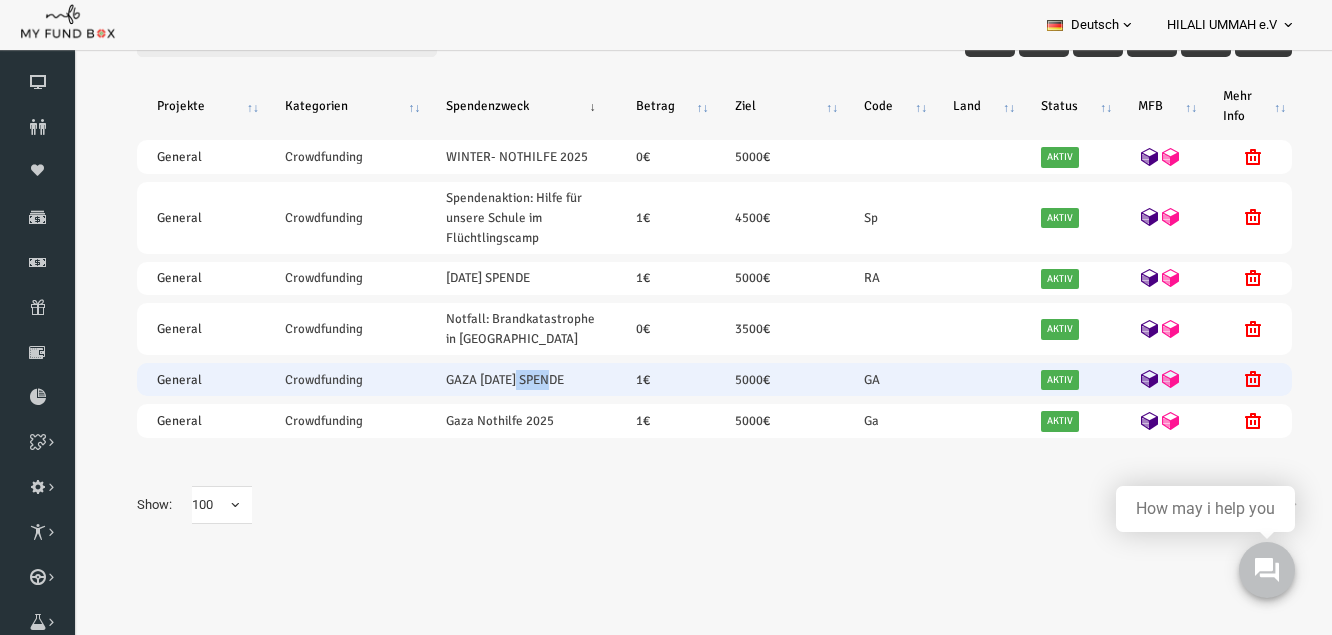 click on "GAZA RAMADAN SPENDE" at bounding box center (494, 379) 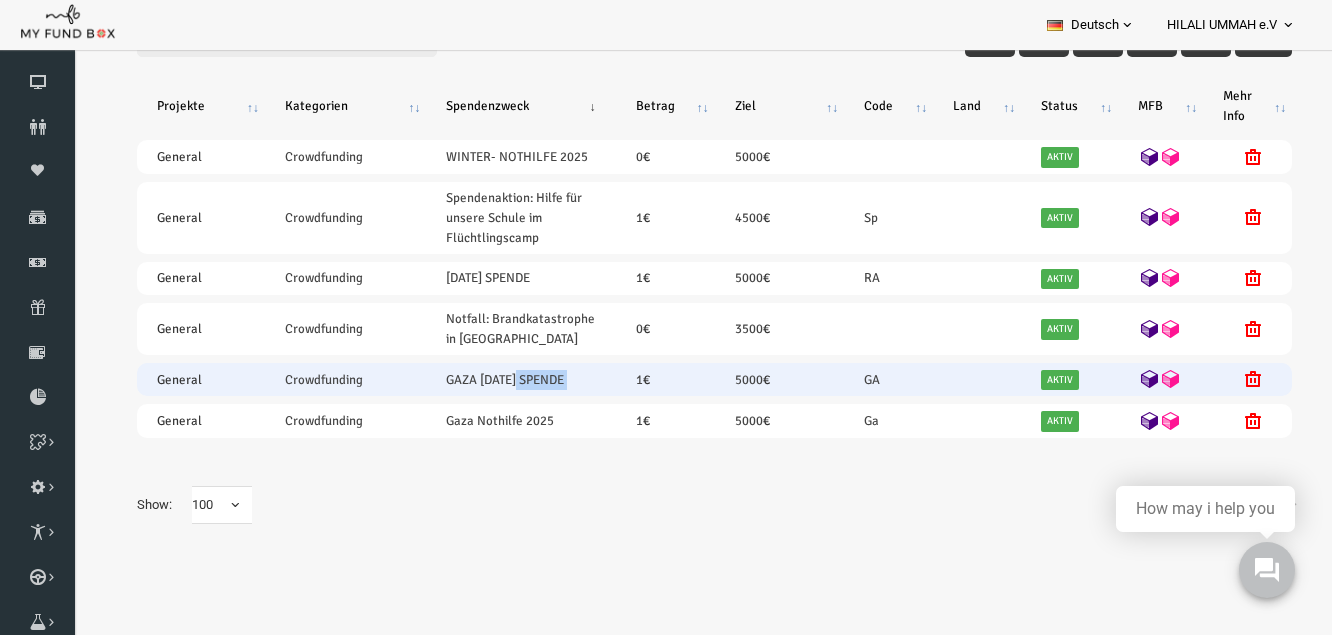 click on "GAZA RAMADAN SPENDE" at bounding box center (494, 379) 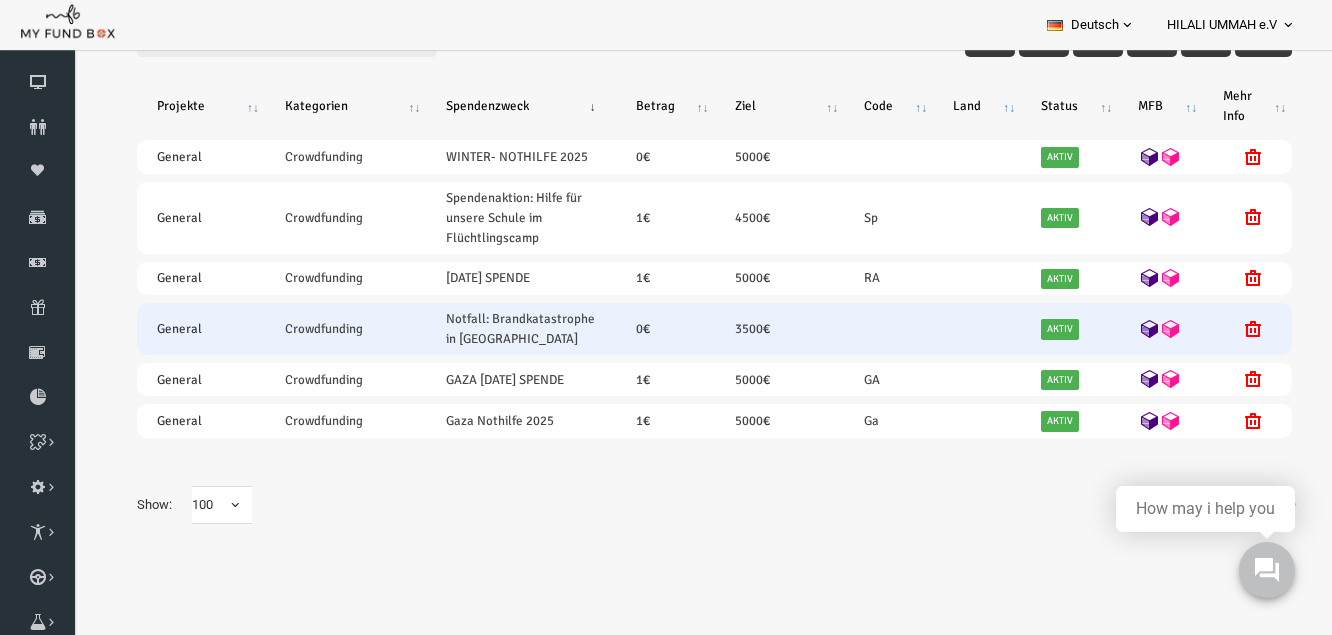 click on "Notfall: Brandkatastrophe in Syrien" at bounding box center (494, 329) 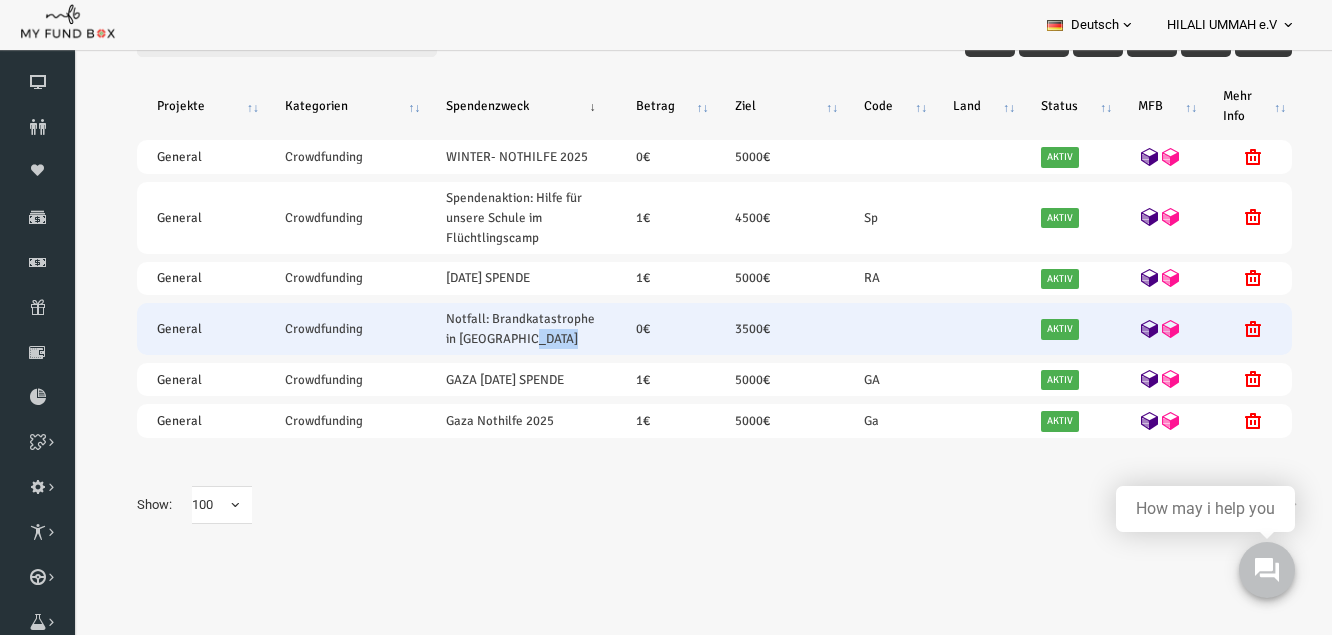 click on "Notfall: Brandkatastrophe in Syrien" at bounding box center (494, 329) 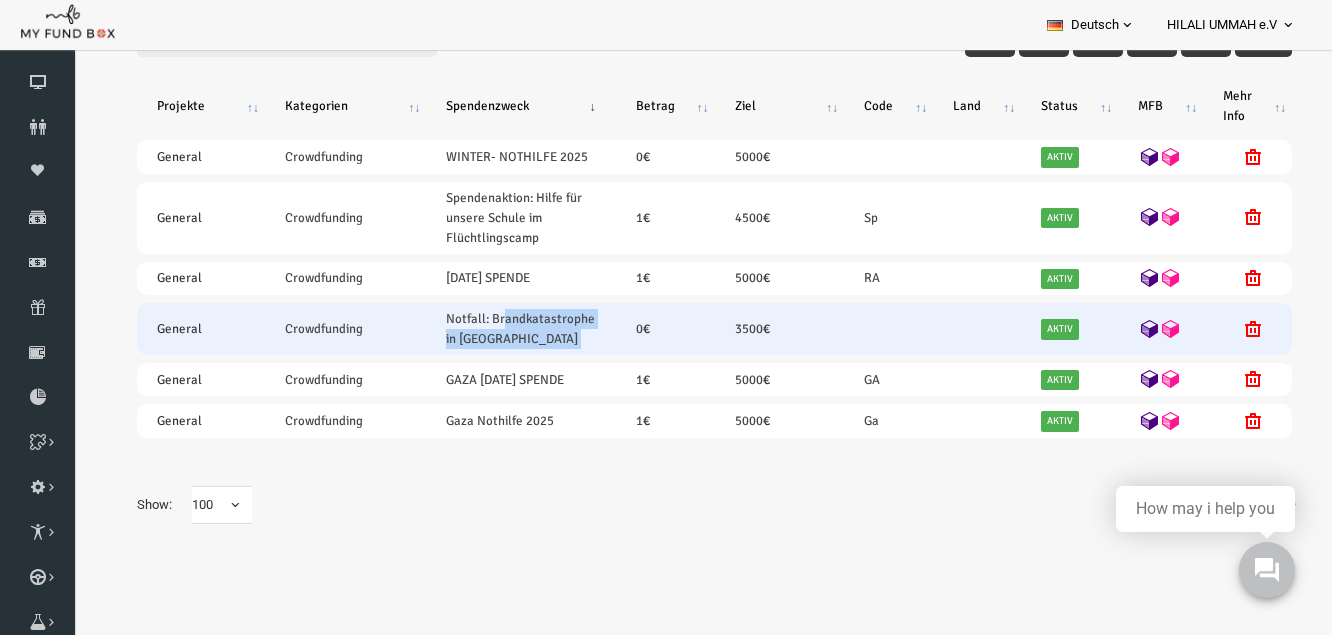 click on "Notfall: Brandkatastrophe in Syrien" at bounding box center (494, 329) 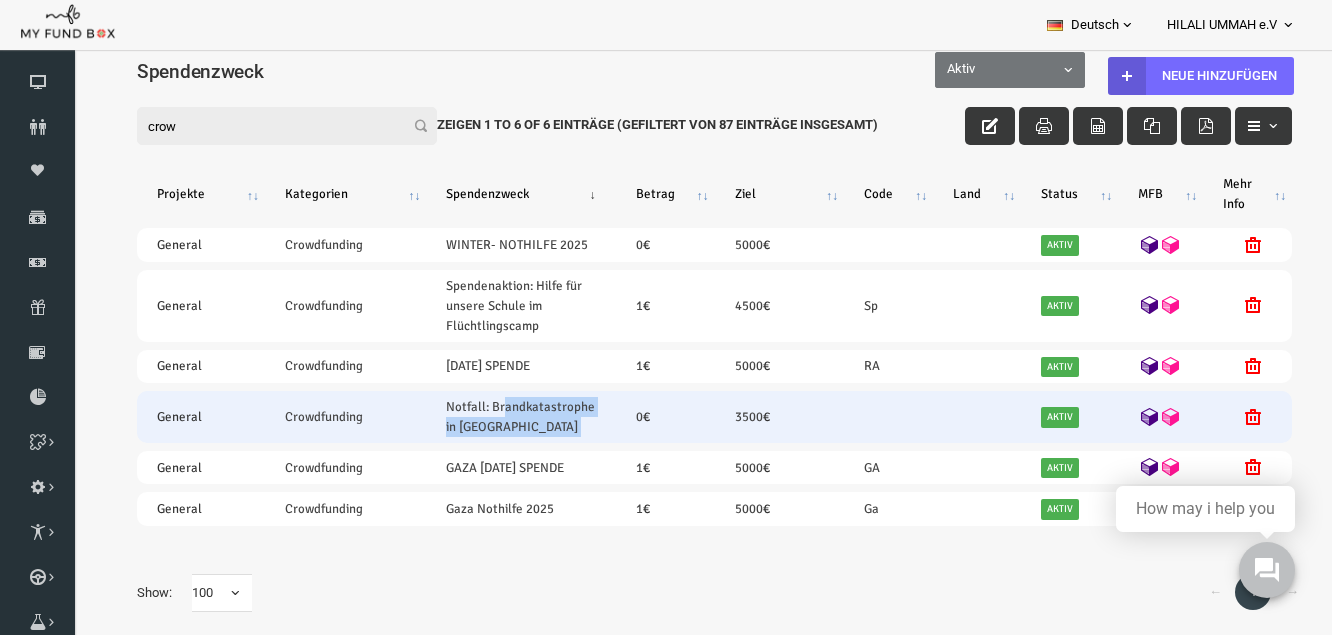 scroll, scrollTop: 0, scrollLeft: 0, axis: both 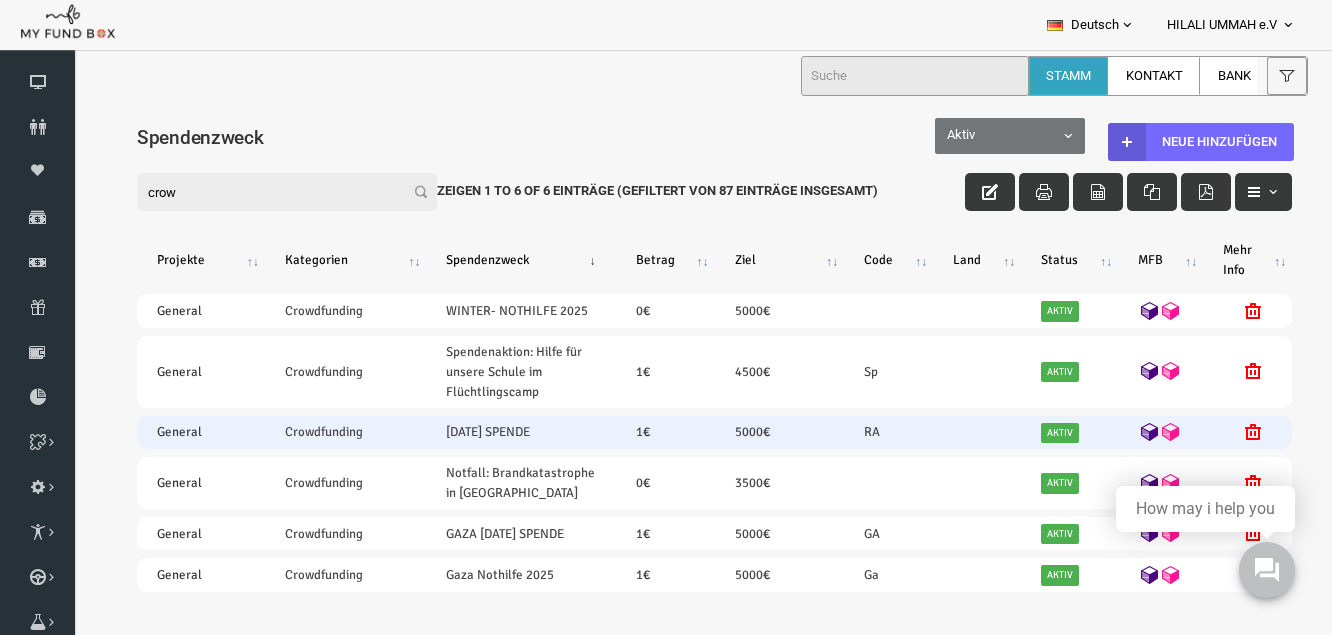 click on "RAMADAN SPENDE" at bounding box center [494, 432] 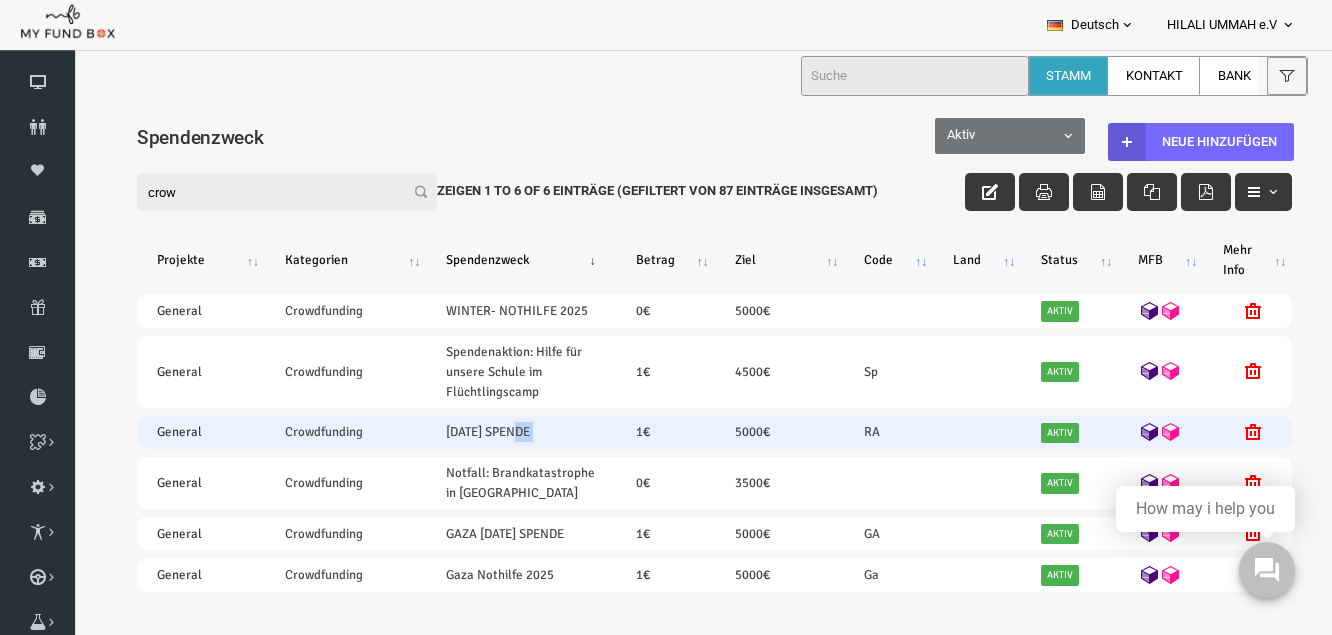 click on "RAMADAN SPENDE" at bounding box center [494, 432] 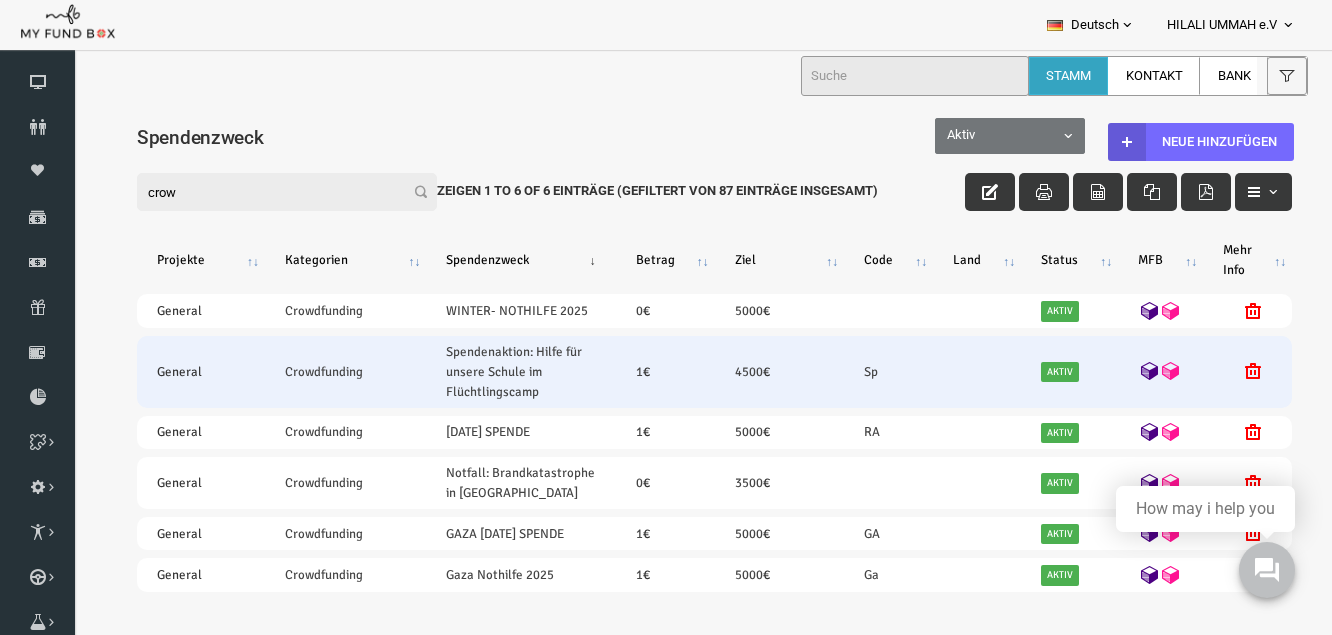 drag, startPoint x: 447, startPoint y: 443, endPoint x: 444, endPoint y: 401, distance: 42.107006 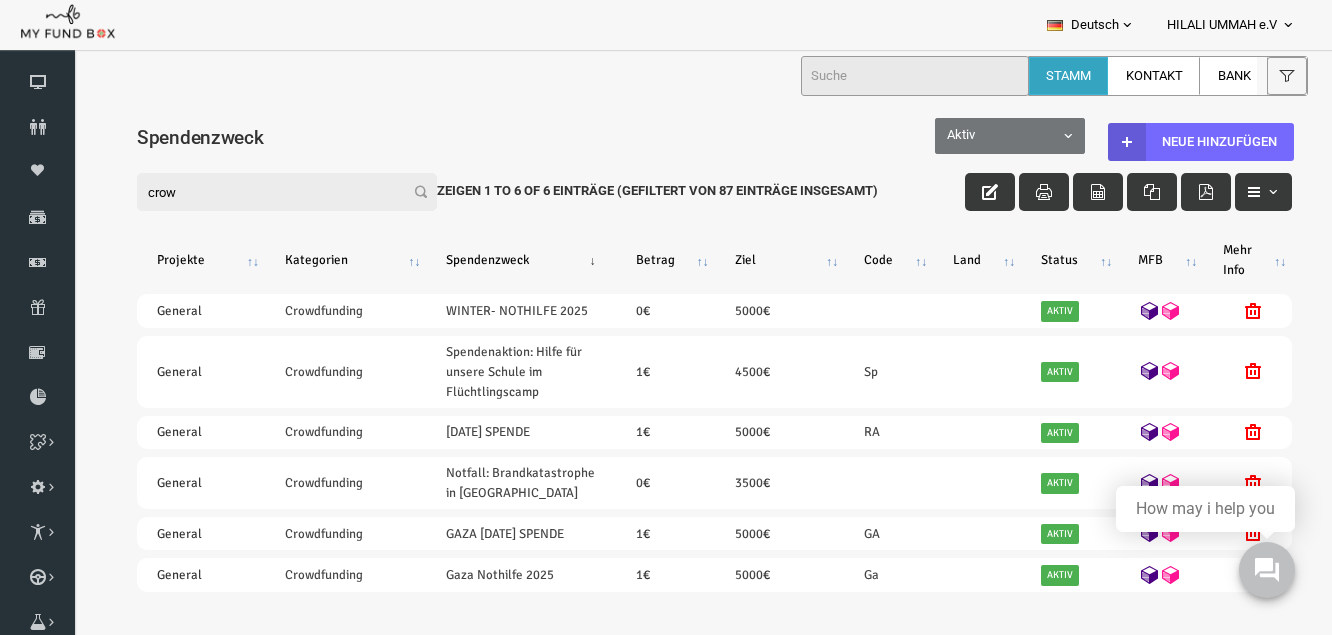 click on "crow" at bounding box center [261, 192] 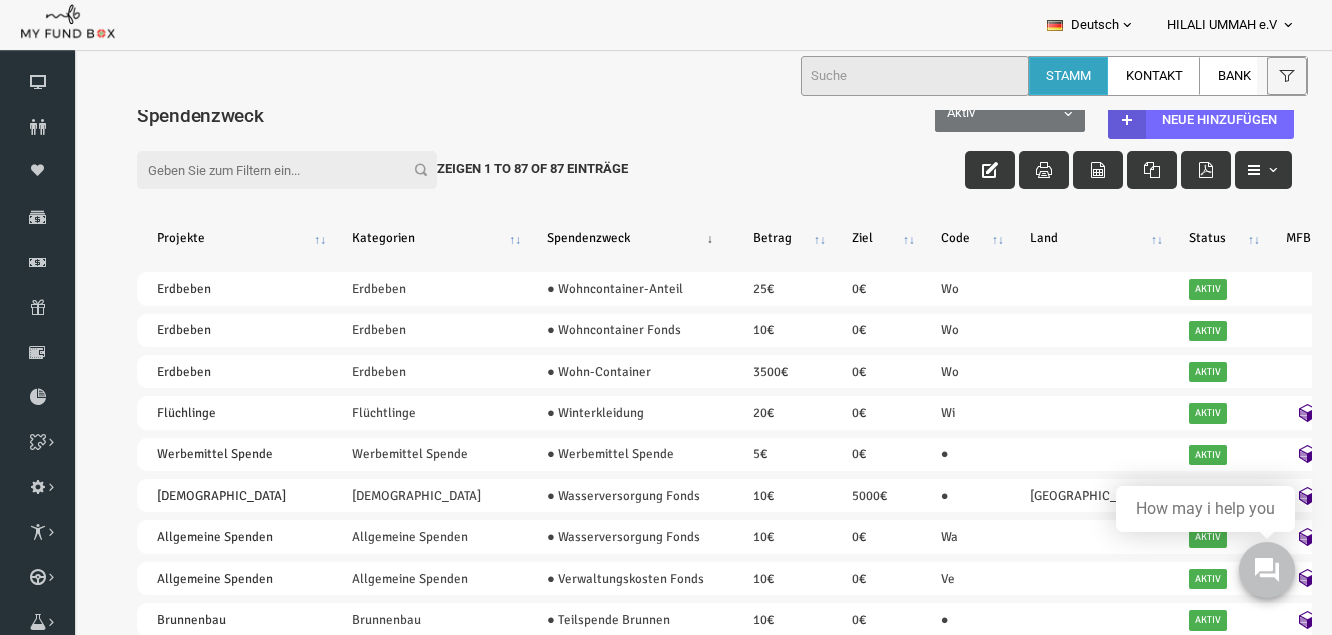 paste on "Hoffnung für Gaza – Gemeinsam Leben retten" 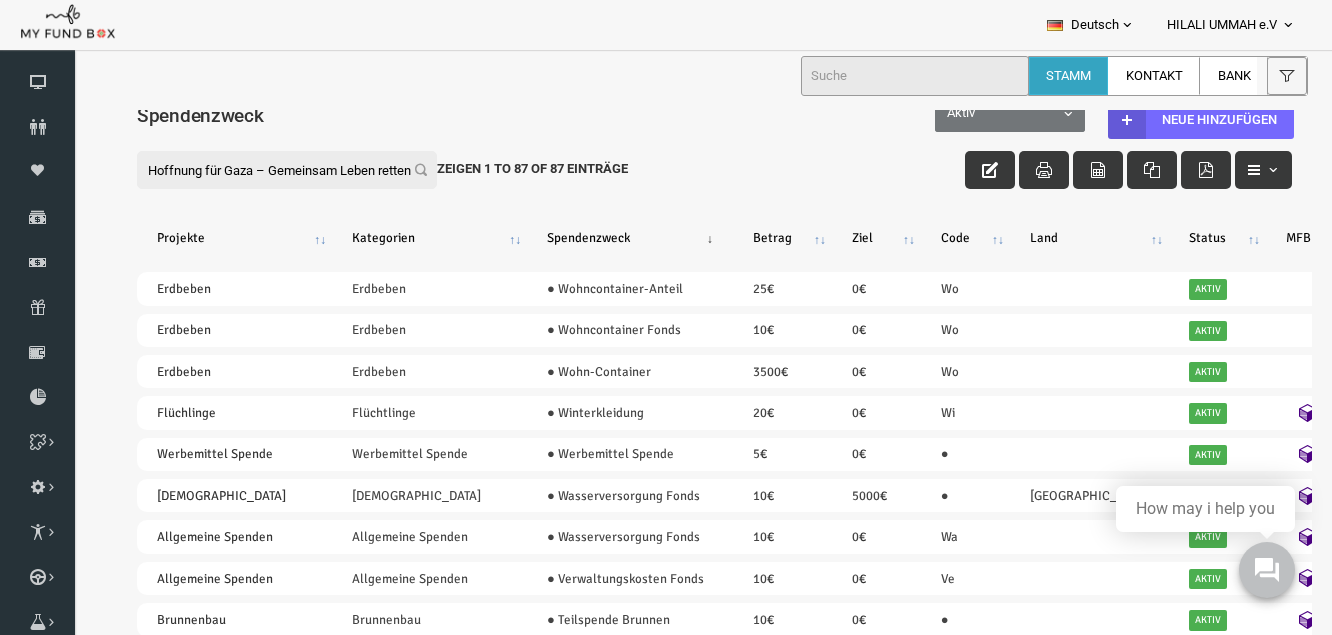 scroll, scrollTop: 0, scrollLeft: 0, axis: both 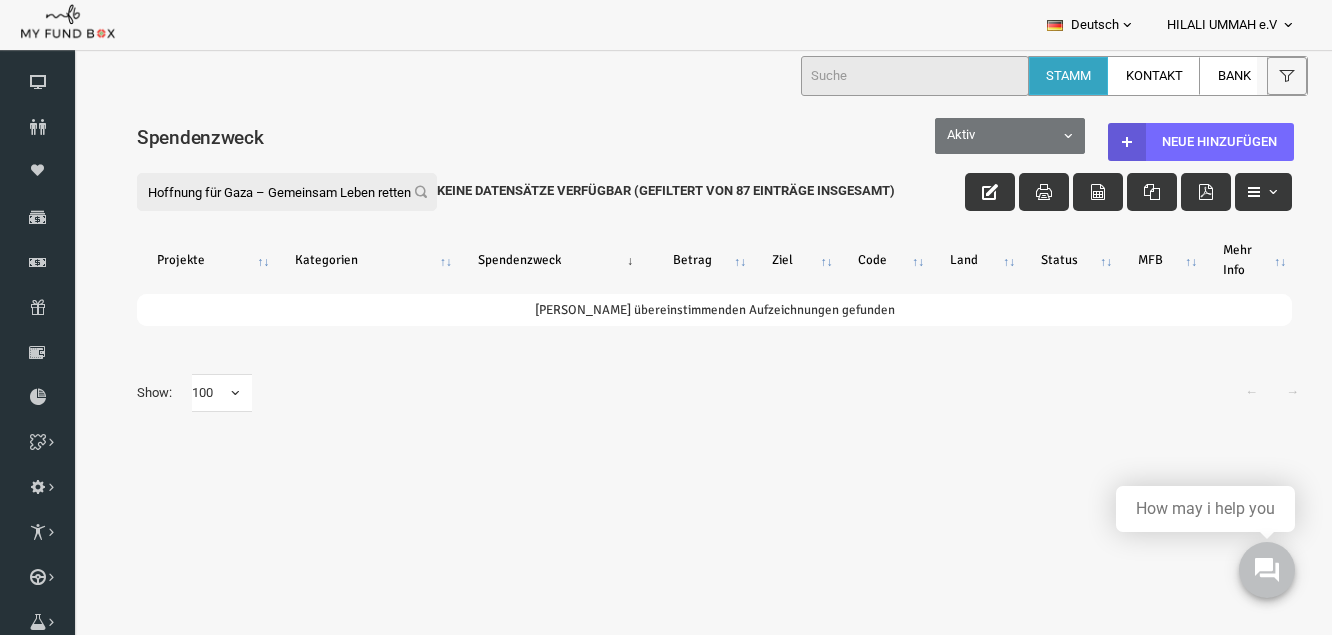type on "Hoffnung für Gaza – Gemeinsam Leben retten" 